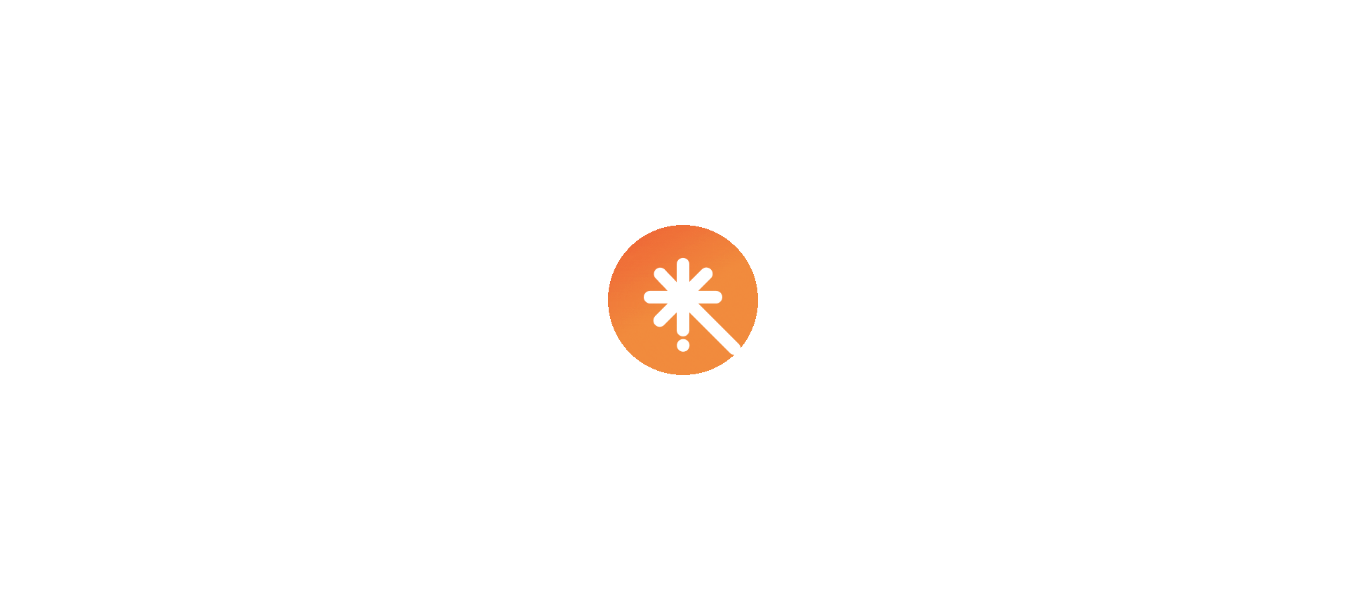 scroll, scrollTop: 0, scrollLeft: 0, axis: both 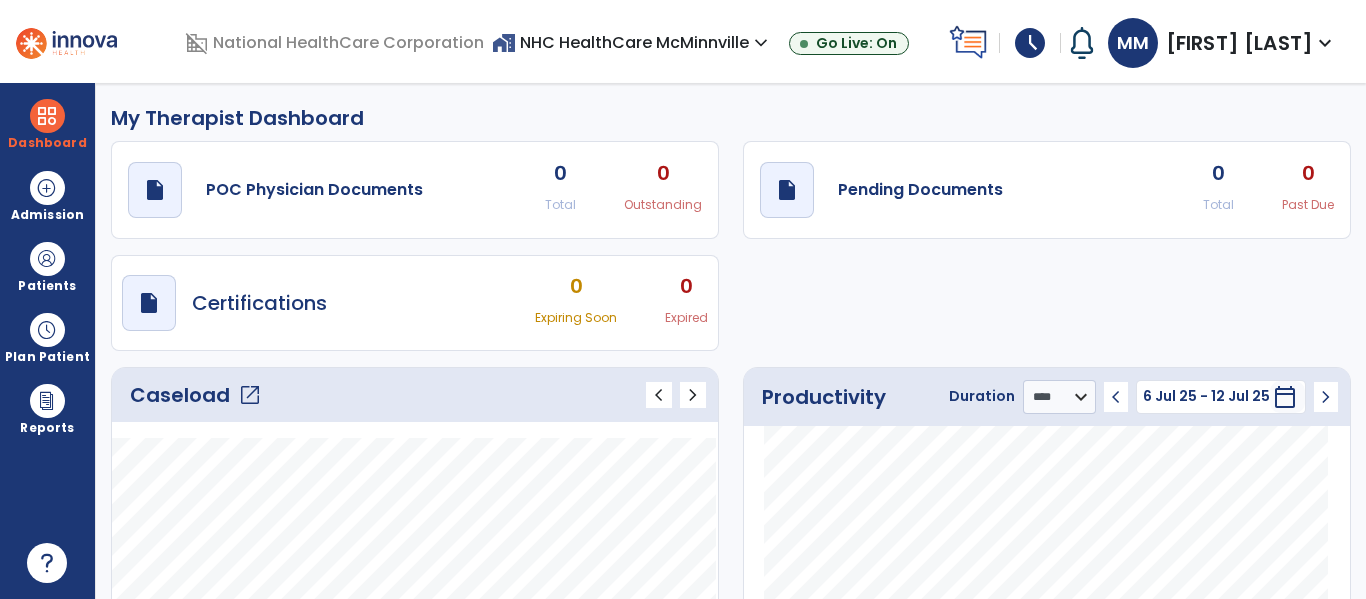 click on "schedule" at bounding box center [1030, 43] 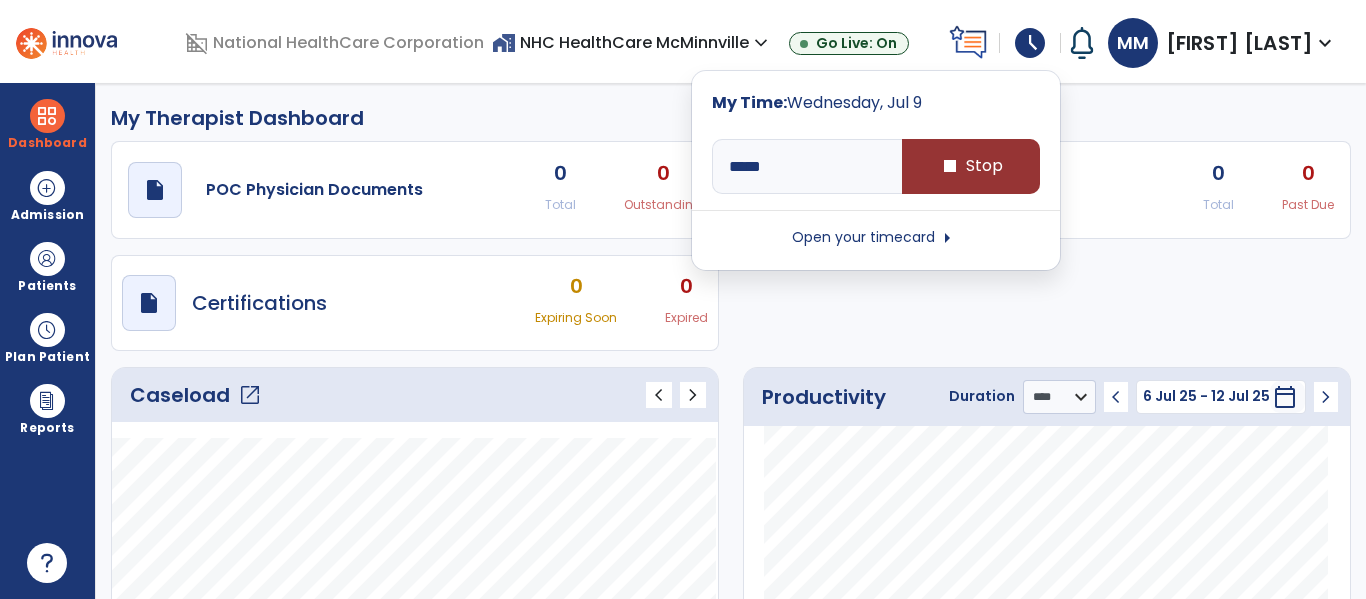 click on "stop  Stop" at bounding box center (971, 166) 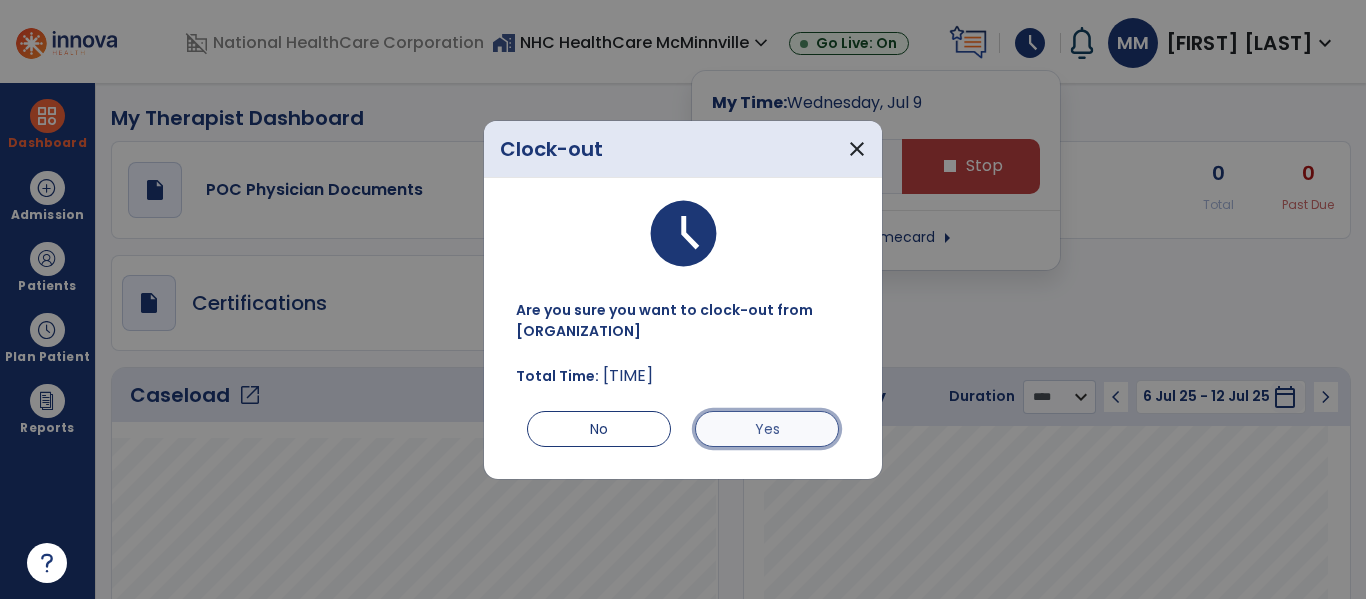 click on "Yes" at bounding box center [767, 429] 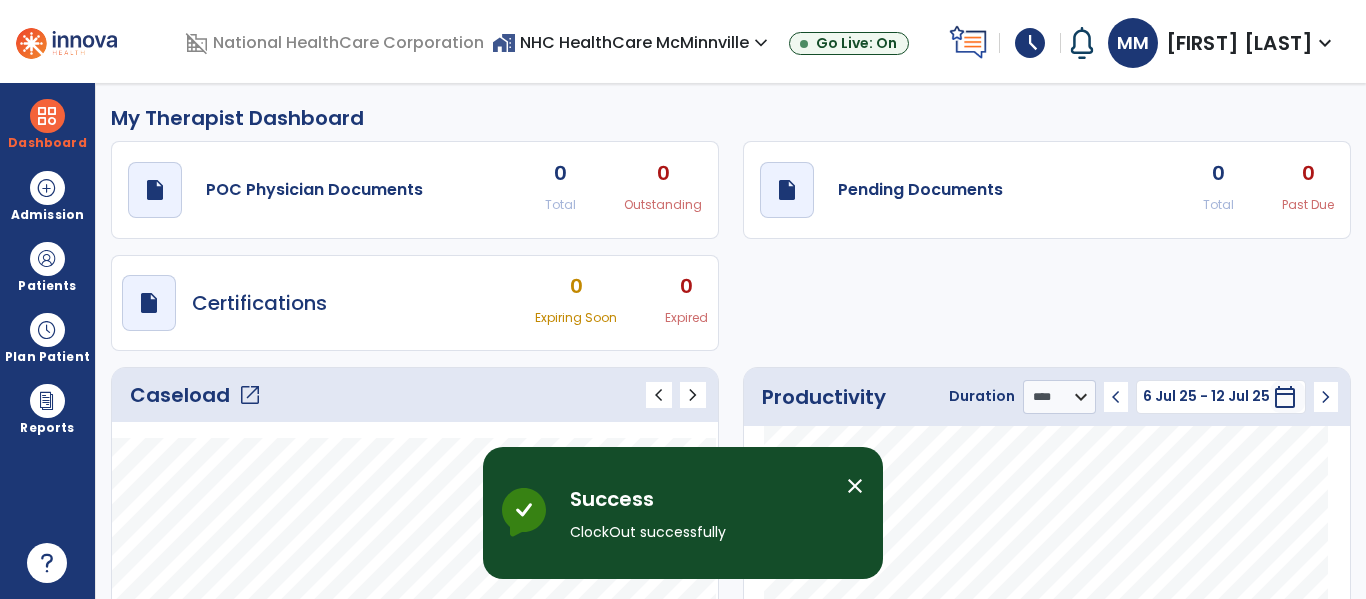 click on "schedule" at bounding box center (1030, 43) 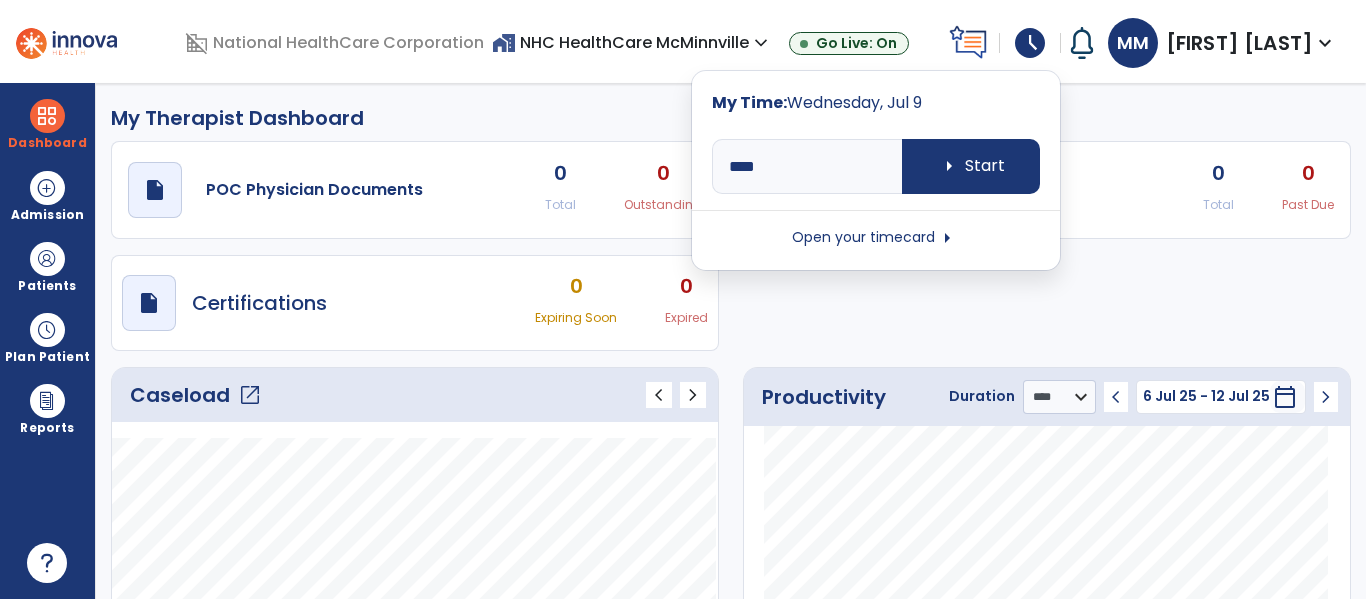 click on "Open your timecard  arrow_right" at bounding box center (876, 238) 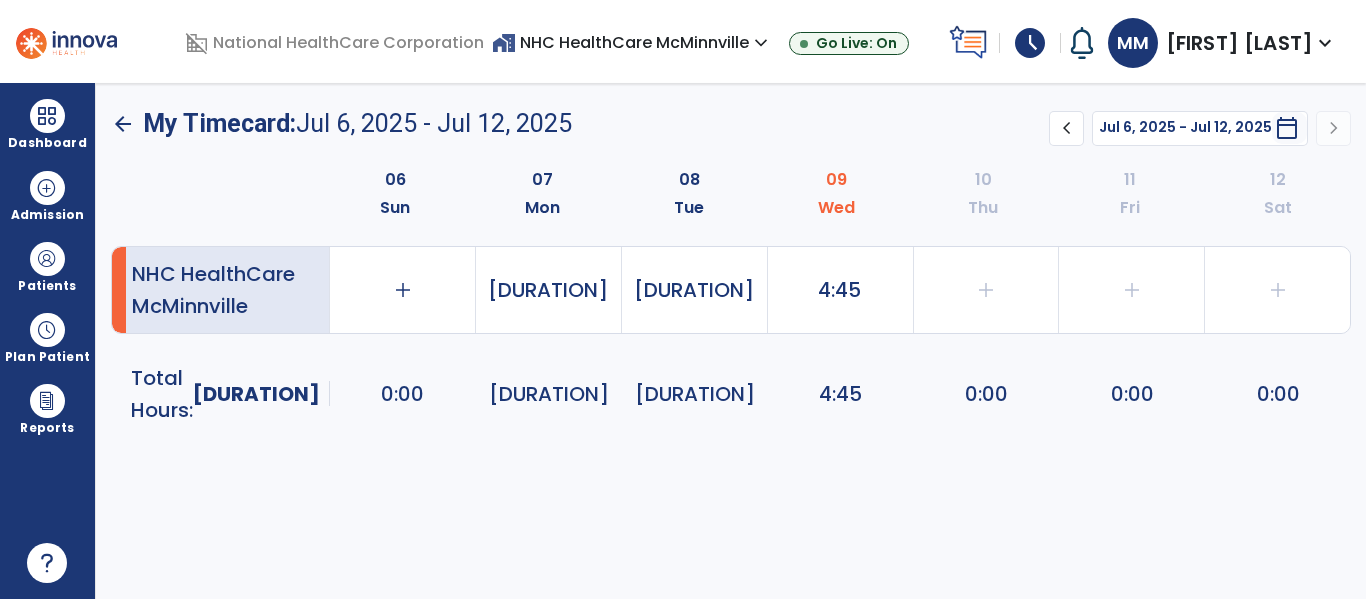 click on "[DURATION]" at bounding box center (402, 394) 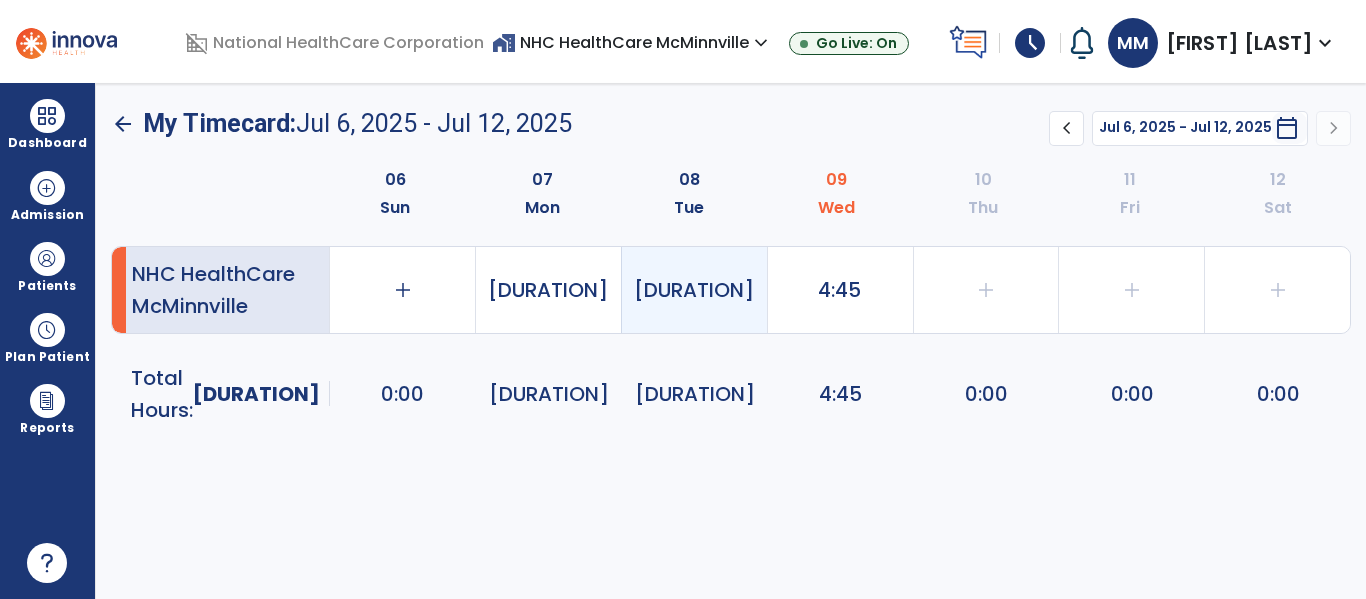 click on "[DURATION]" at bounding box center [548, 290] 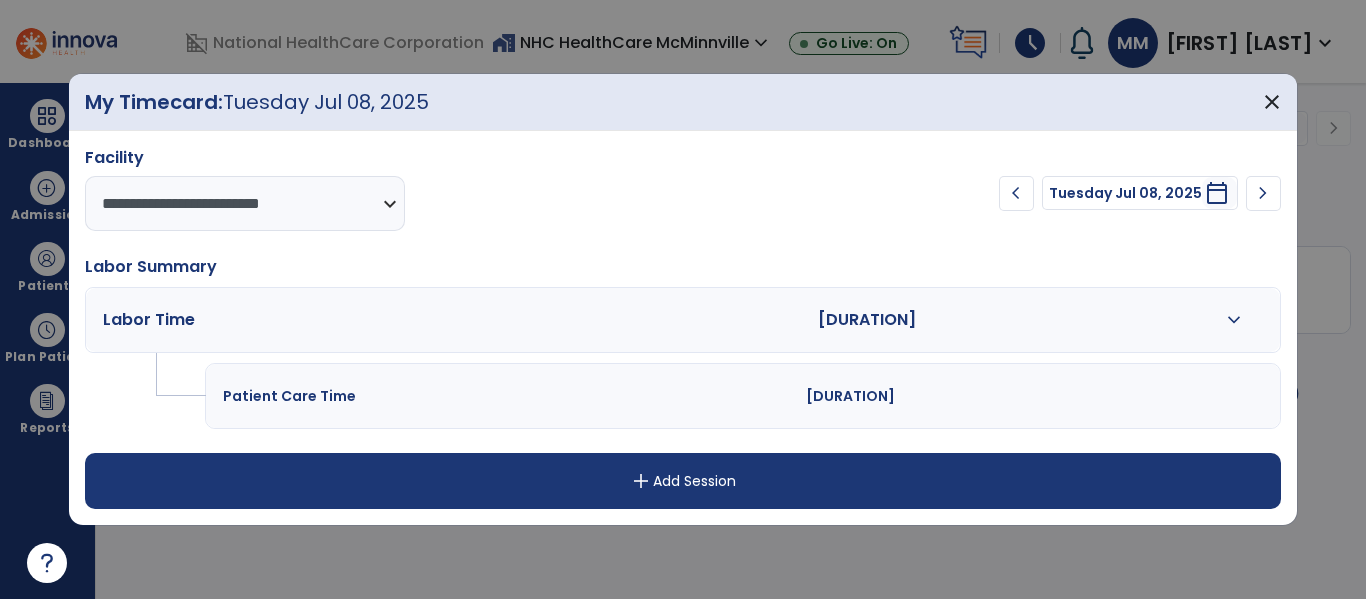 click on "expand_more" at bounding box center (1234, 320) 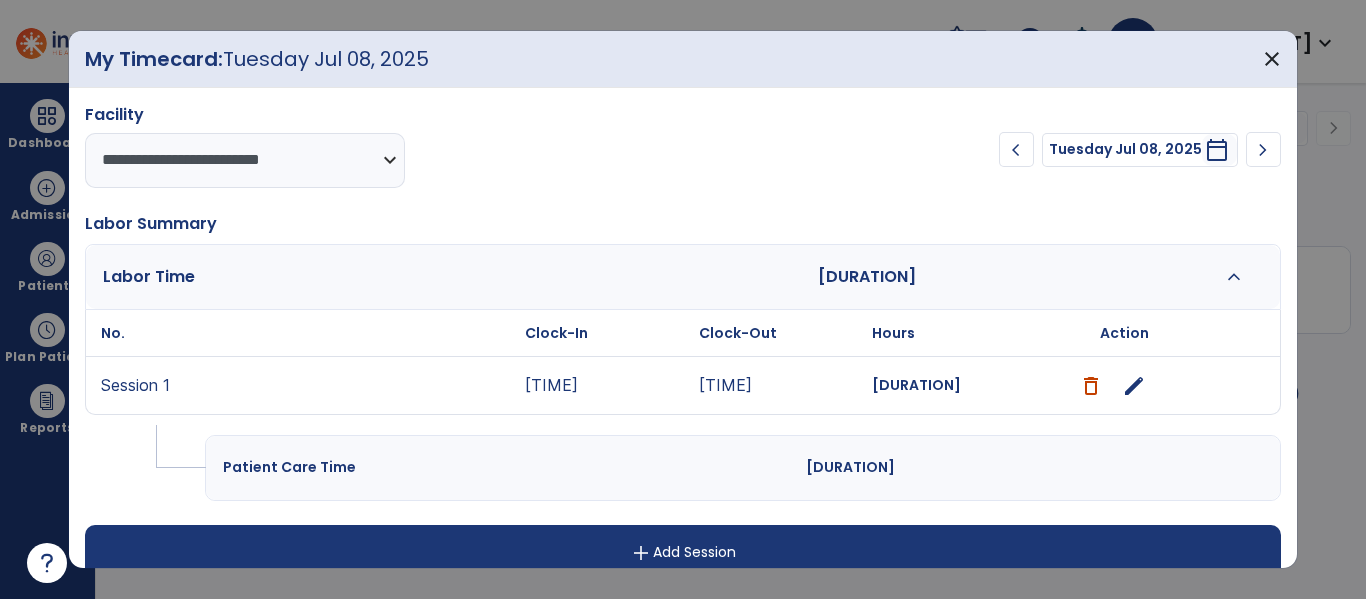 click on "[TIME]" at bounding box center [607, 385] 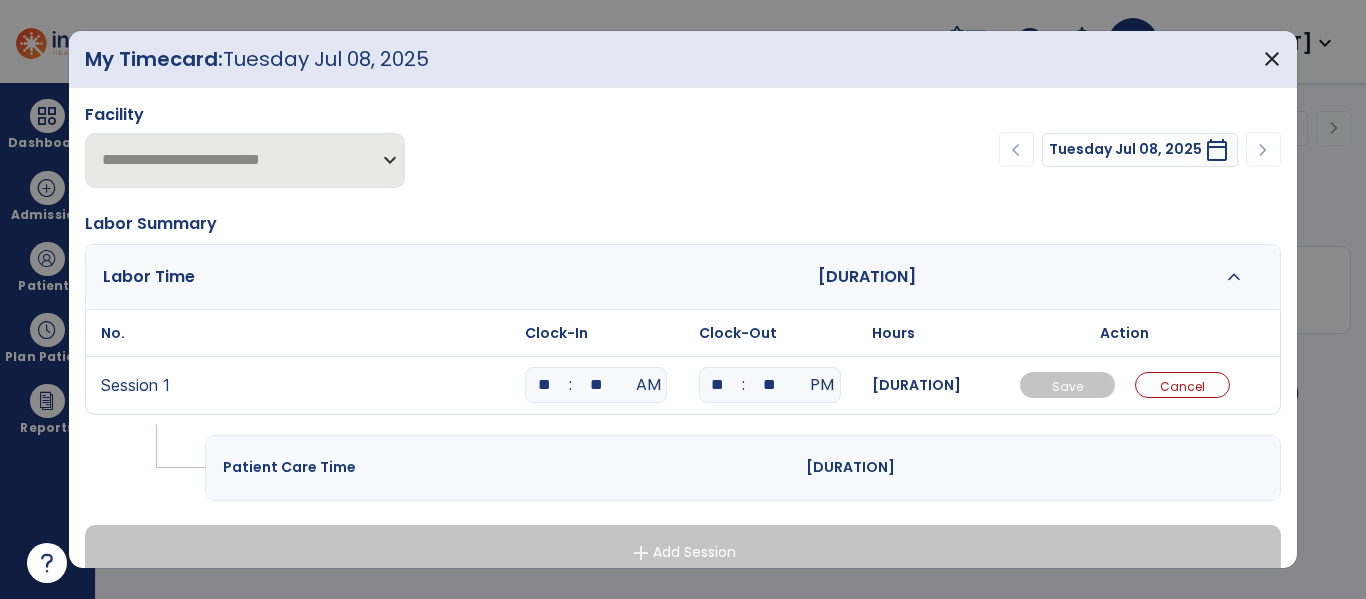 click on "**" at bounding box center (544, 385) 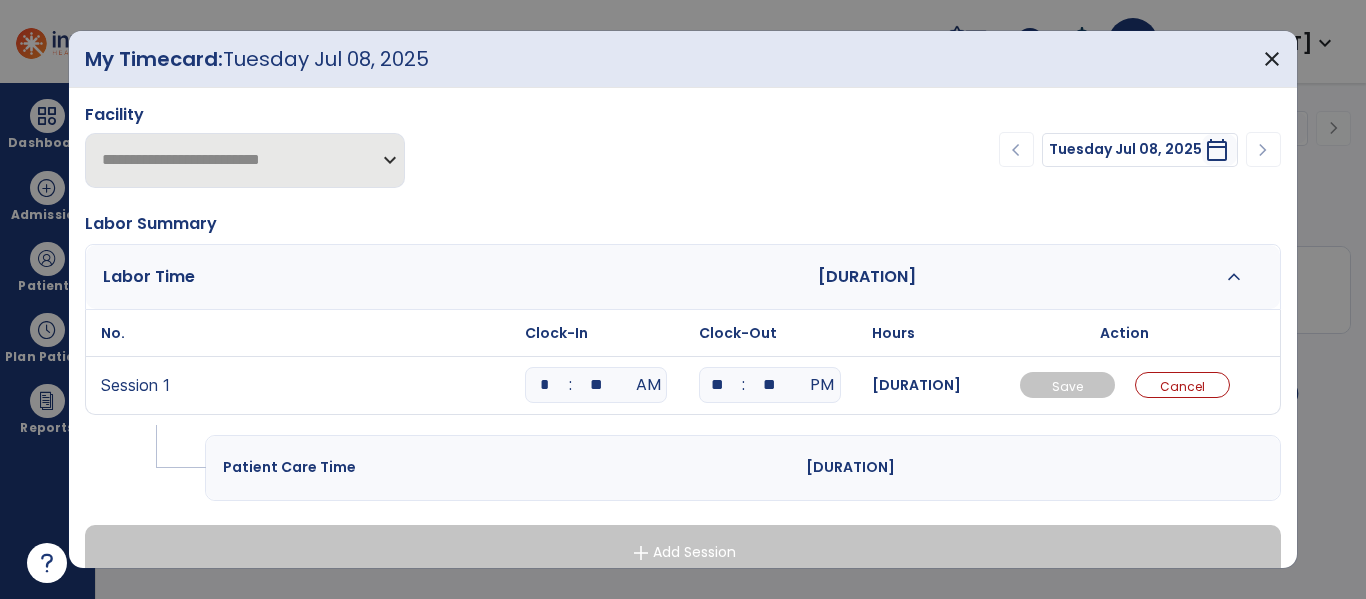 type on "*" 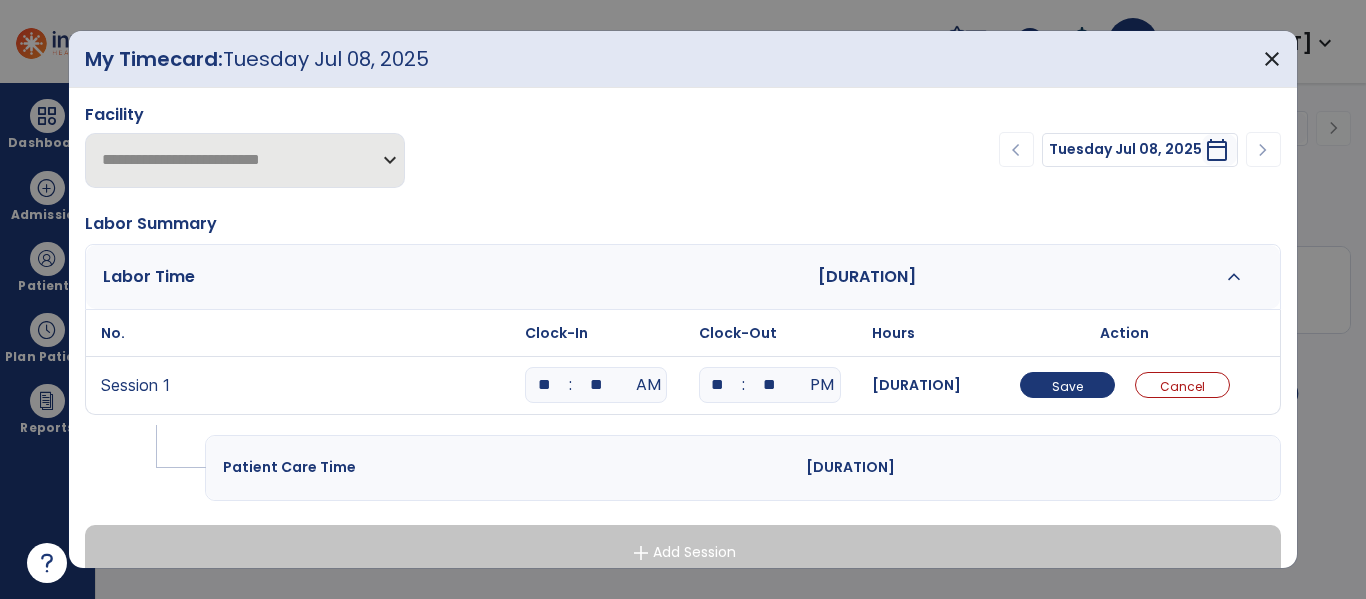 click on "**" at bounding box center (596, 385) 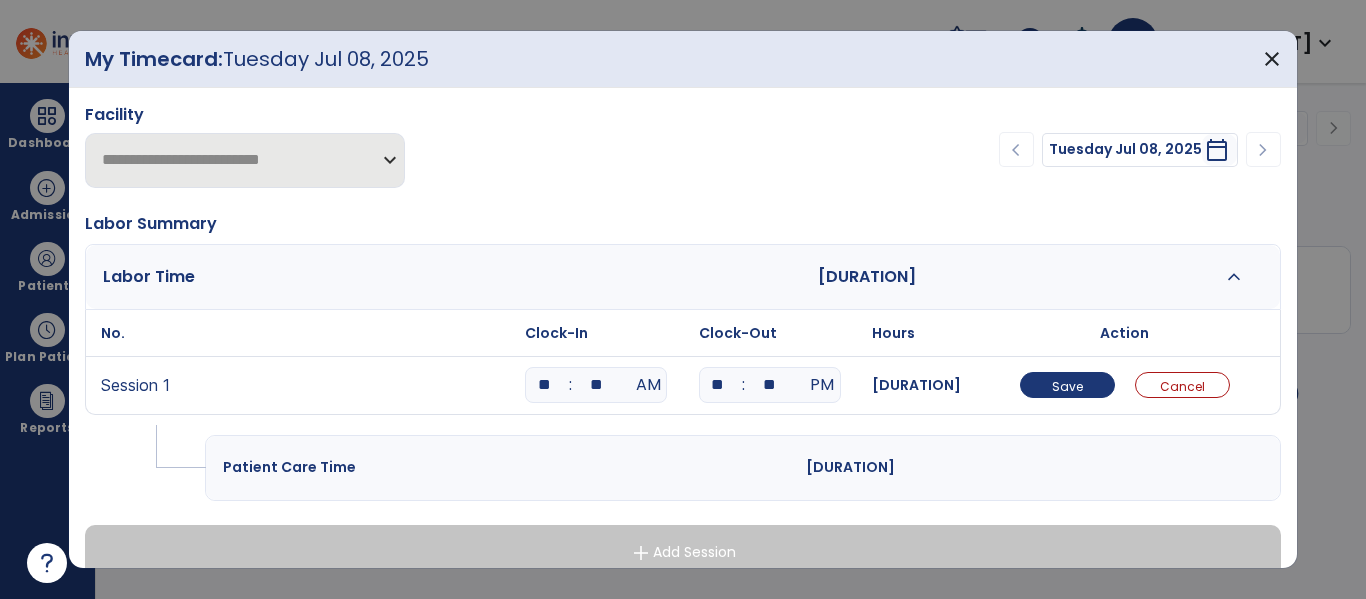 type on "**" 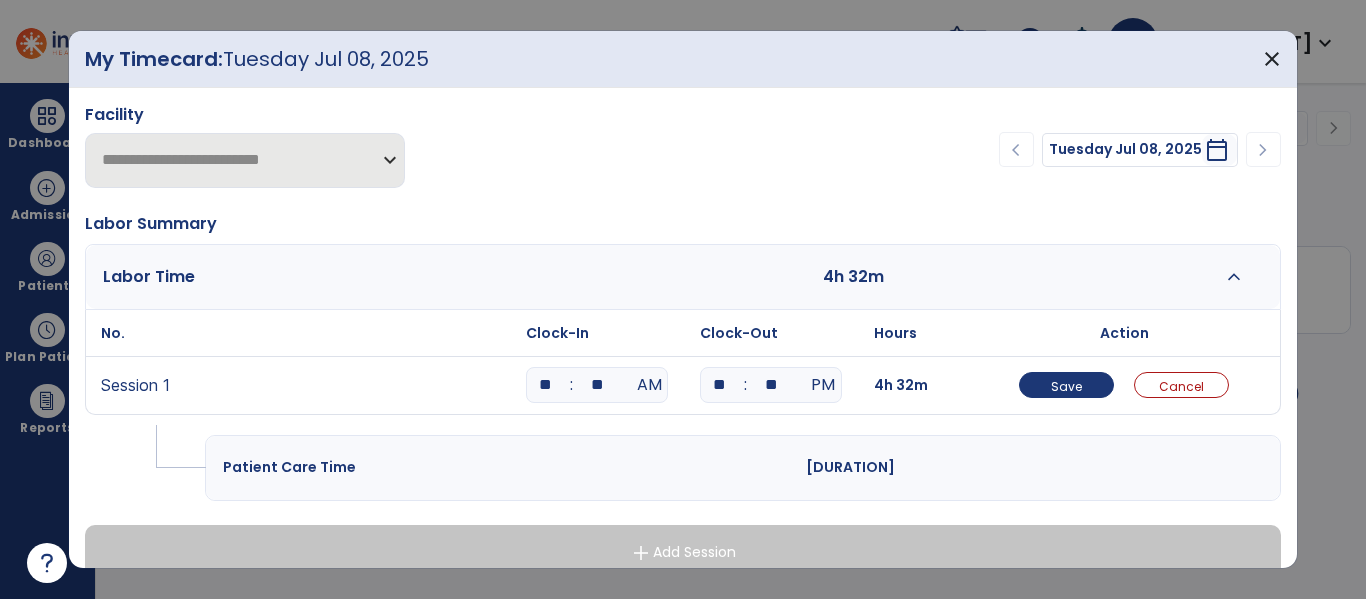 click on "**" at bounding box center (719, 385) 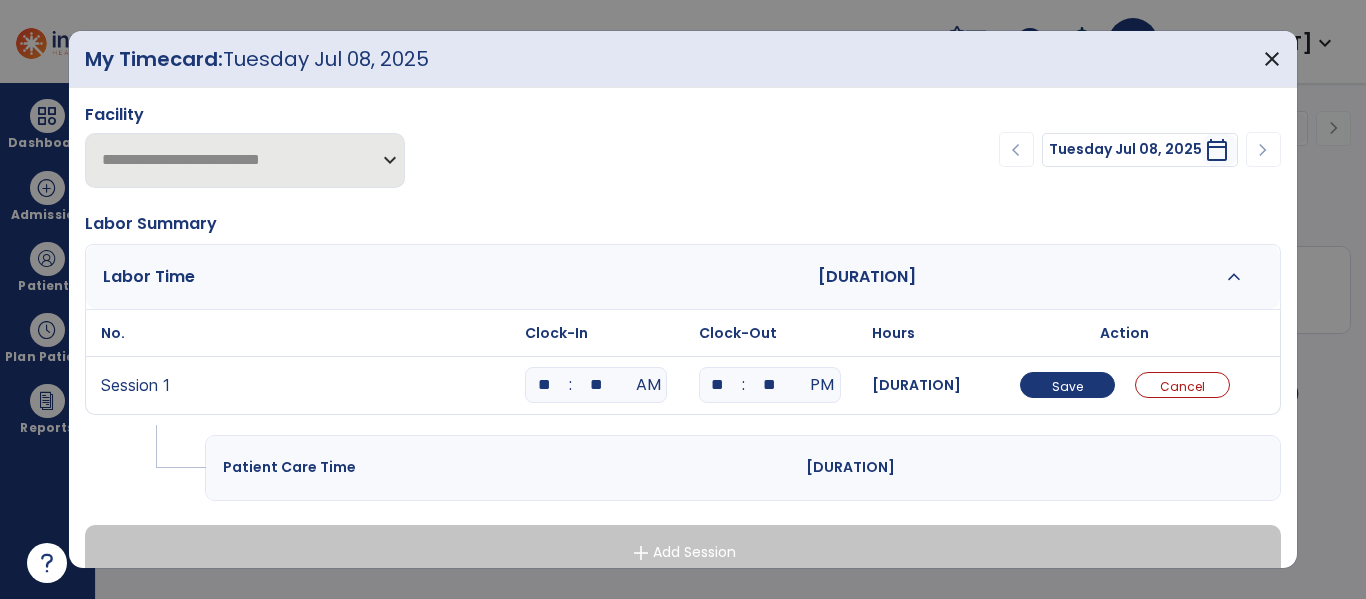 click on "**" at bounding box center (770, 385) 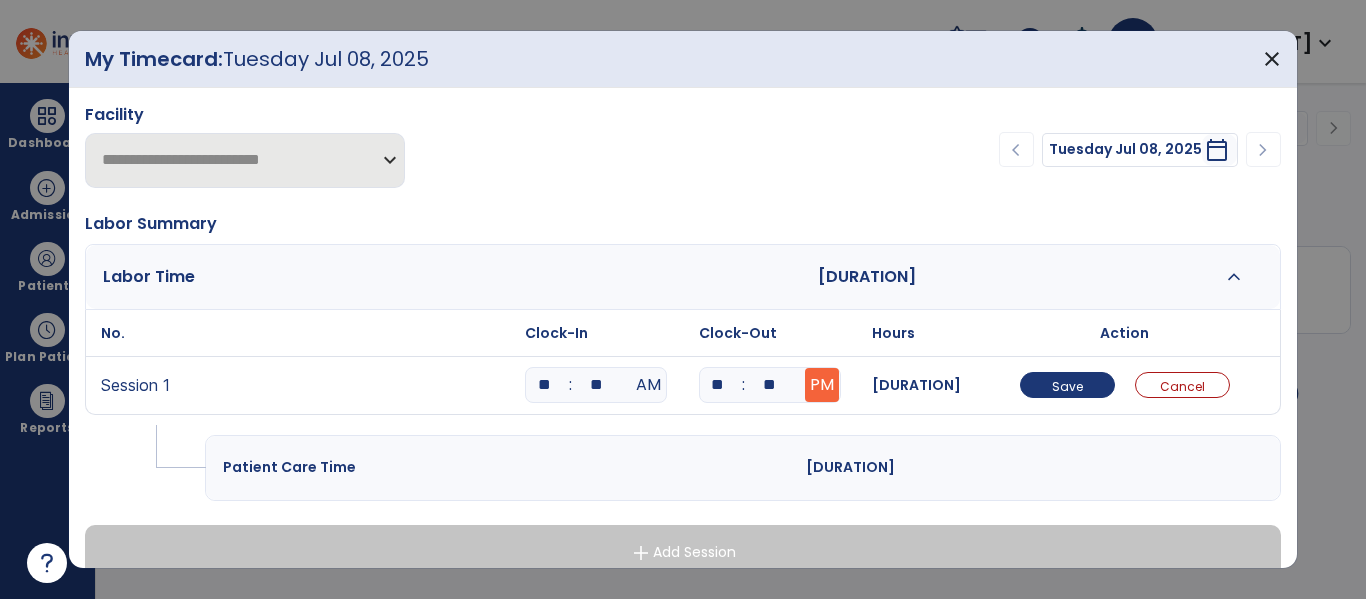 type on "**" 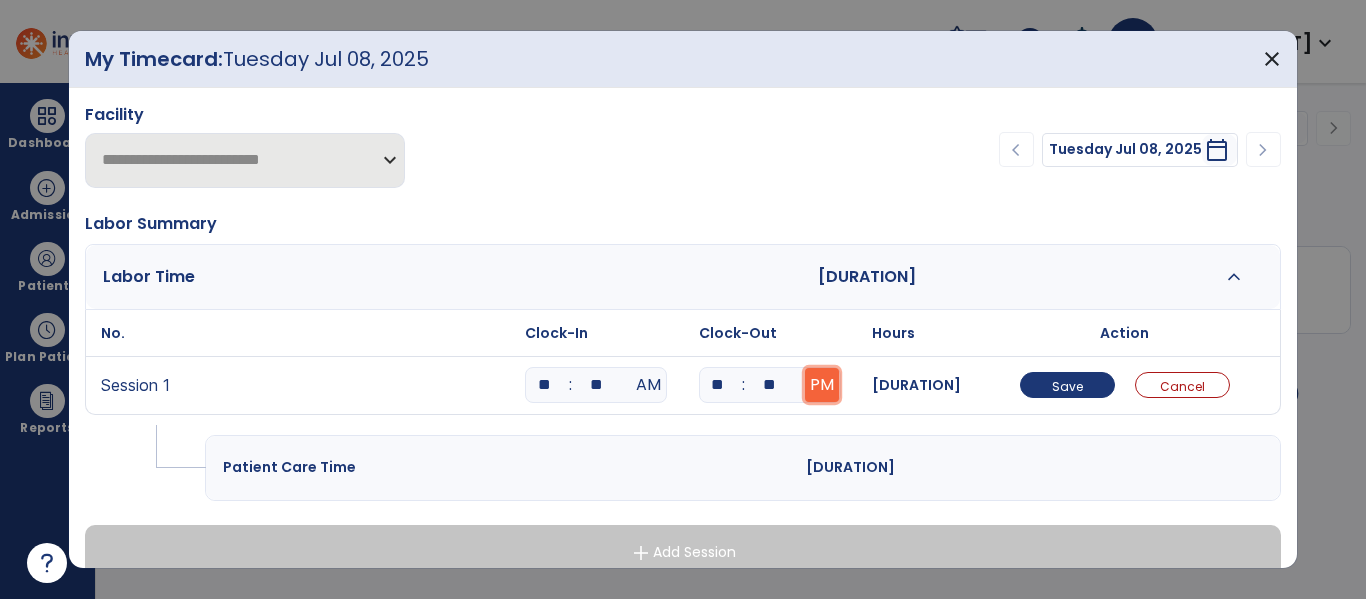 click on "PM" at bounding box center (822, 385) 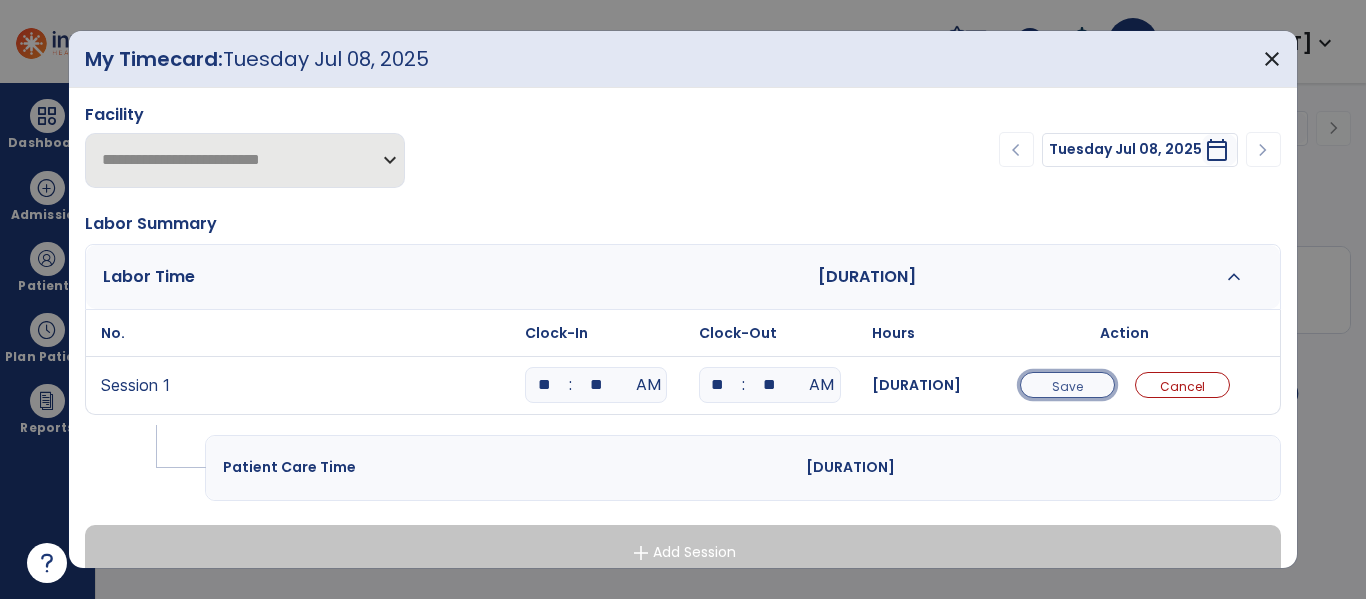click on "Save" at bounding box center [1067, 385] 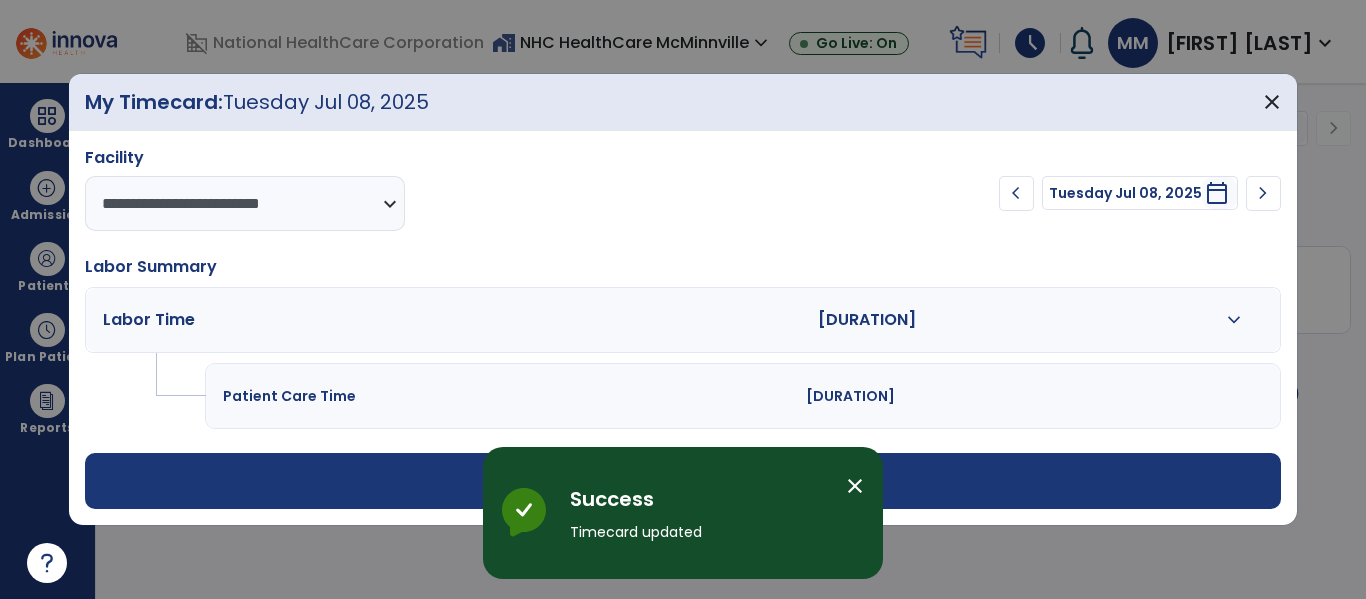 click on "expand_more" at bounding box center [1234, 320] 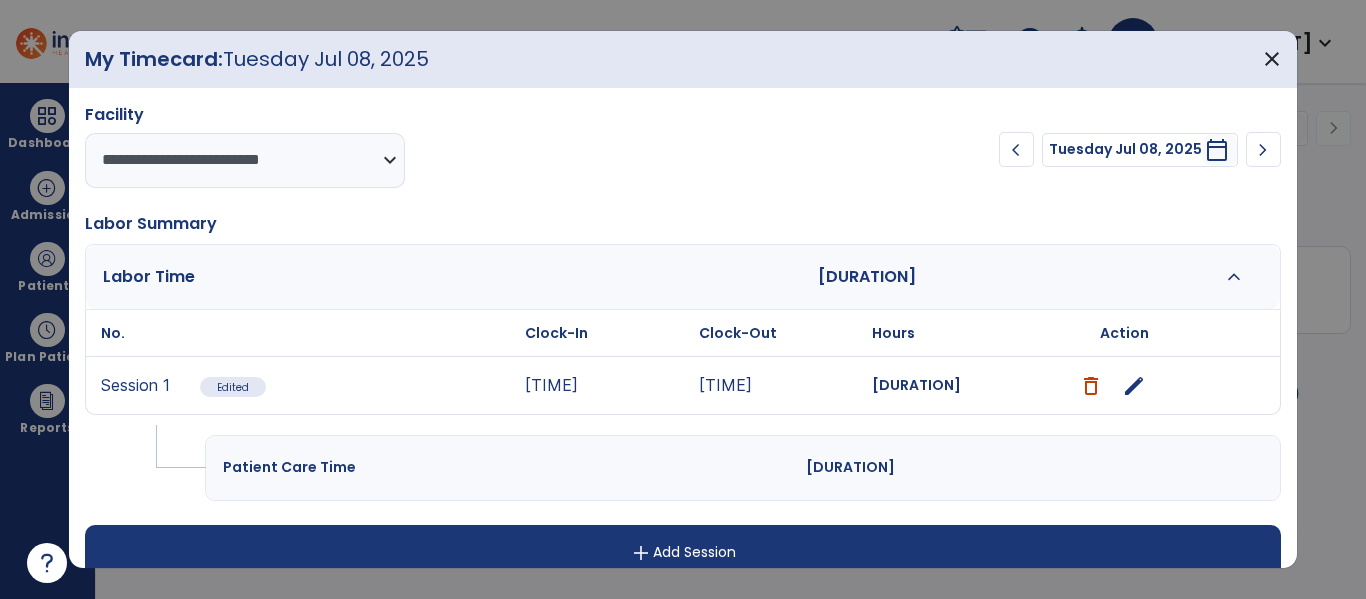 click on "add  Add Session" at bounding box center [682, 553] 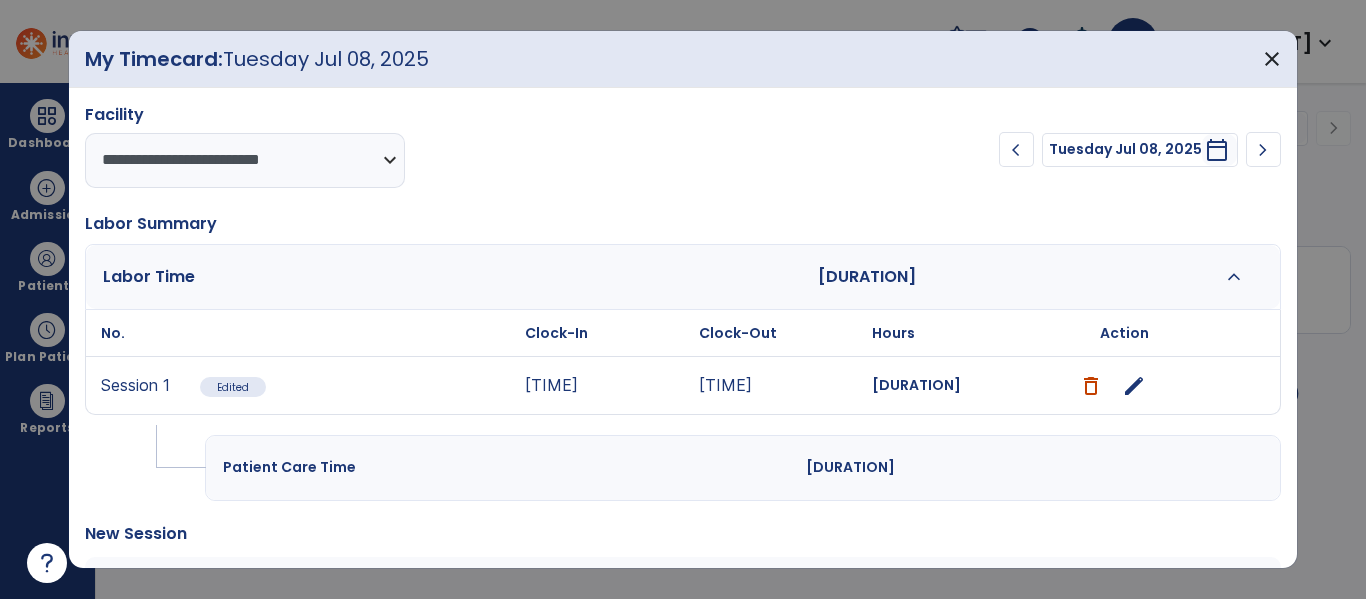 click on "New Session" at bounding box center (682, 534) 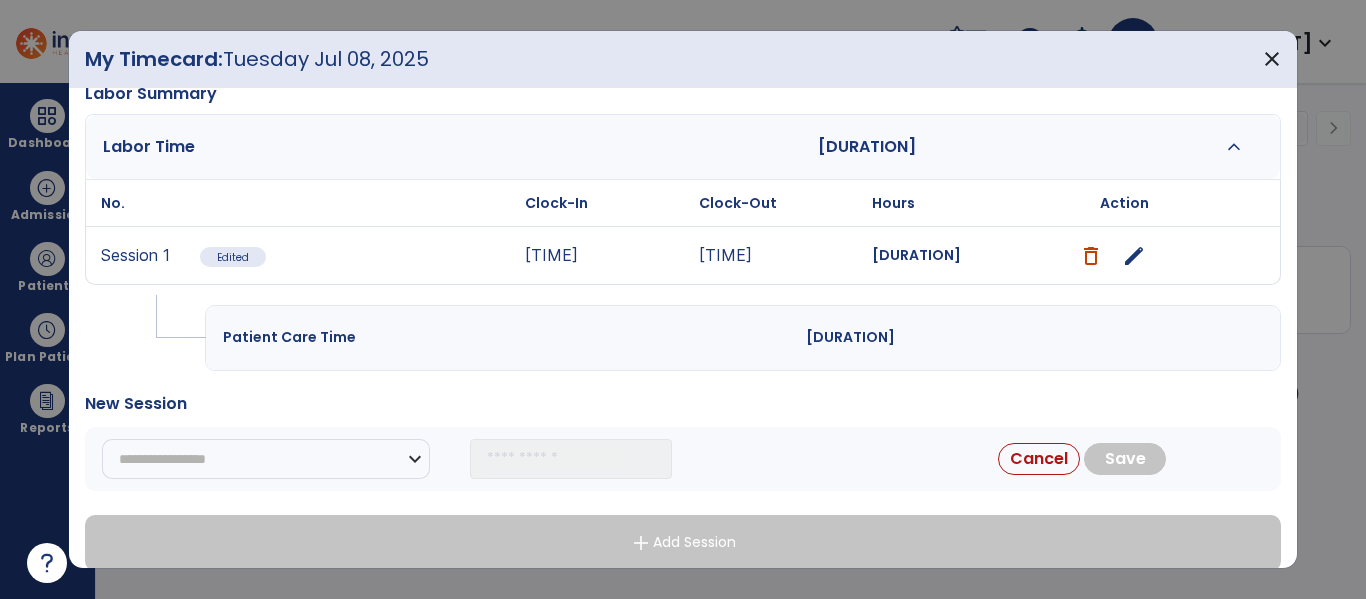 scroll, scrollTop: 149, scrollLeft: 0, axis: vertical 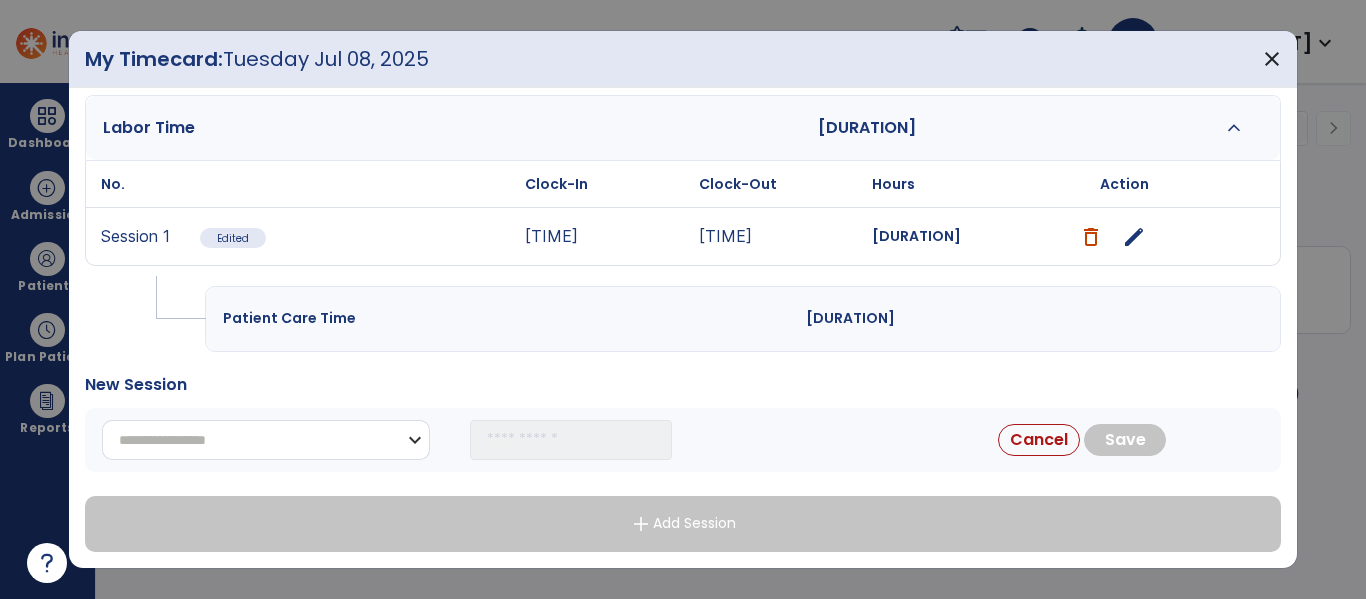 click on "**********" at bounding box center [266, 440] 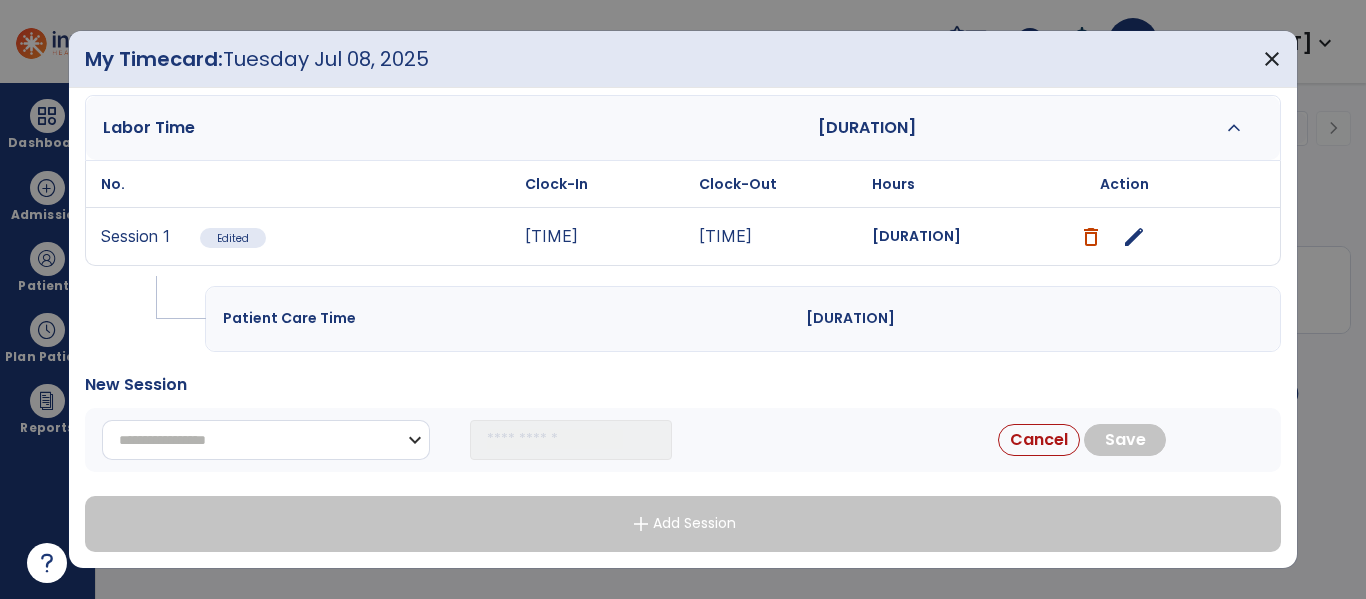 select on "**********" 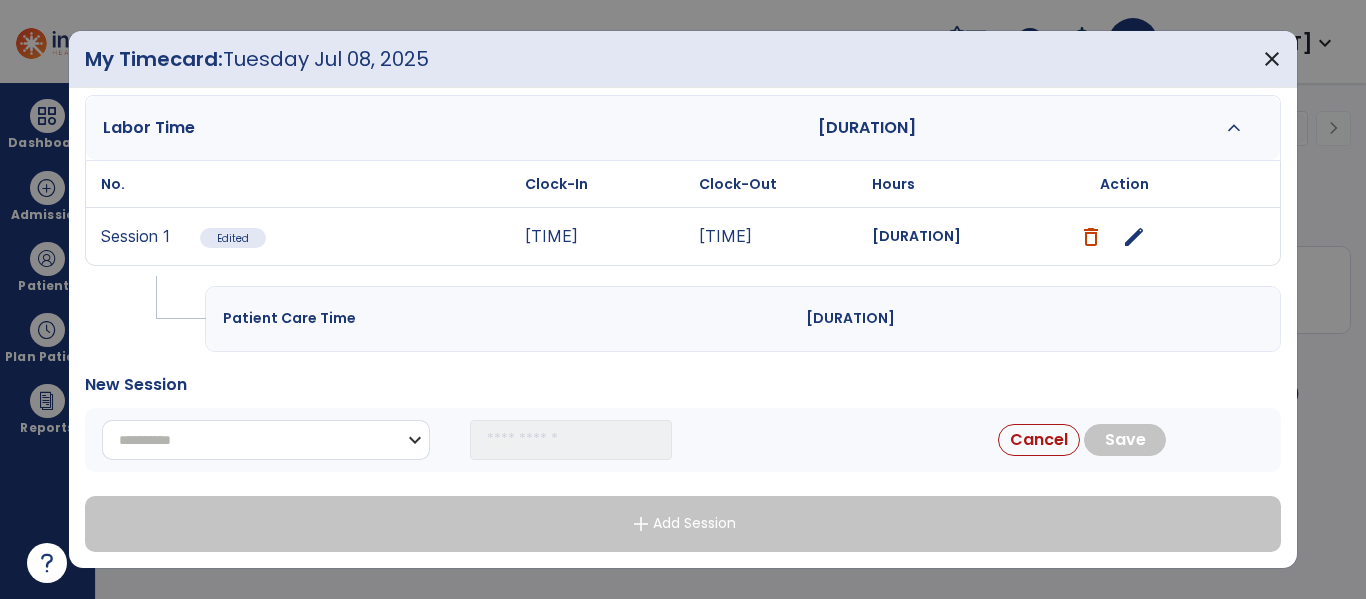 click on "**********" at bounding box center (266, 440) 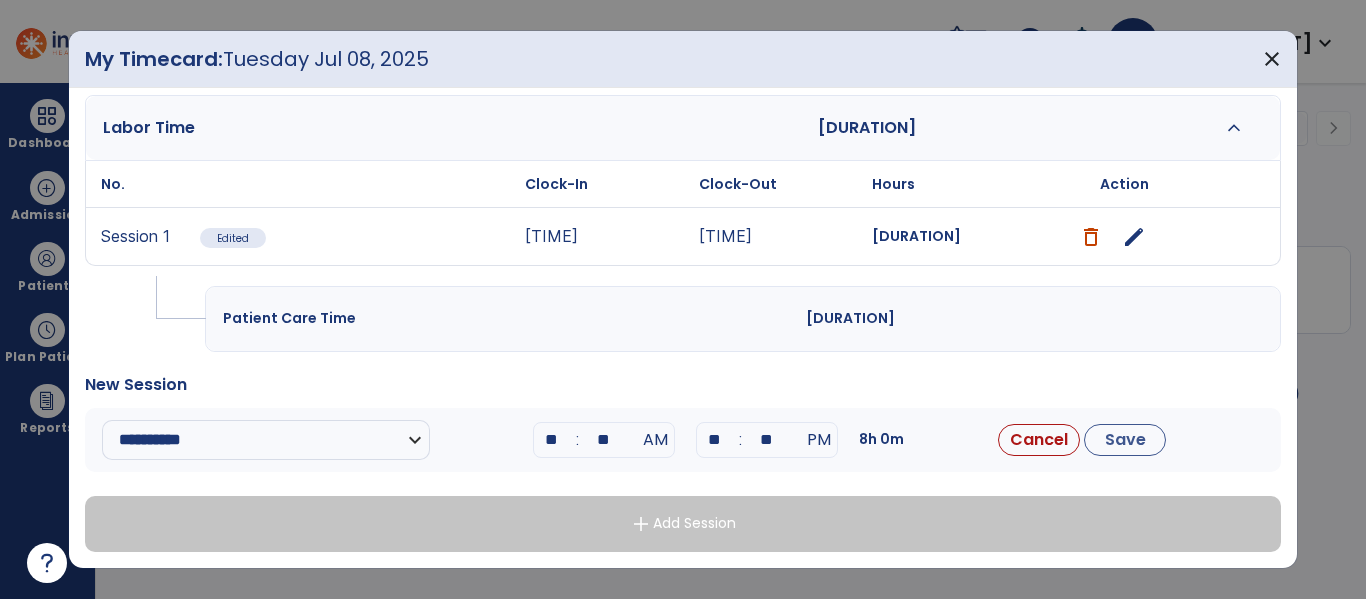 click on "**" at bounding box center [552, 440] 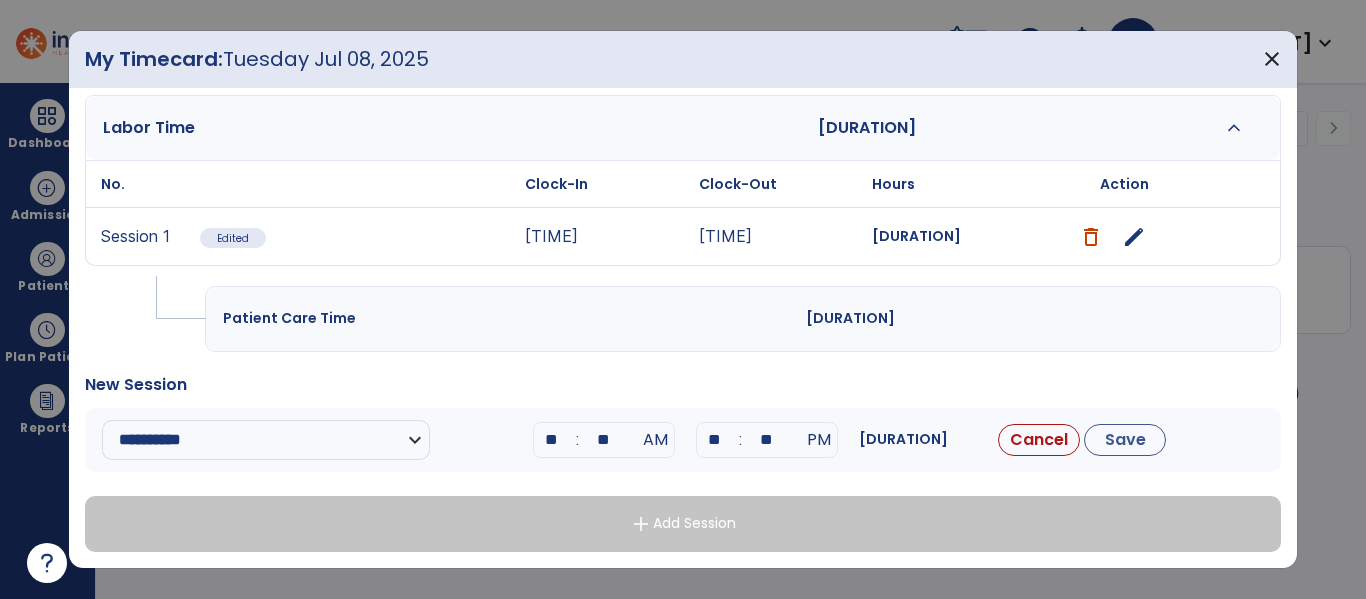 click on "**" at bounding box center (604, 440) 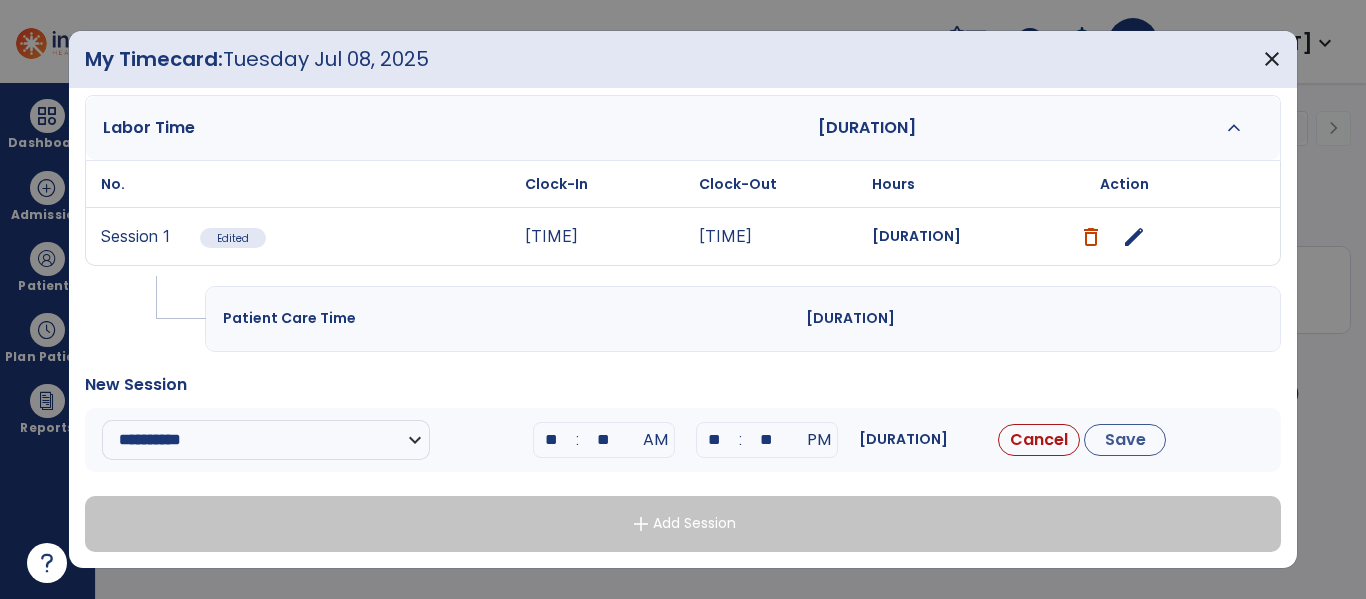 type on "**" 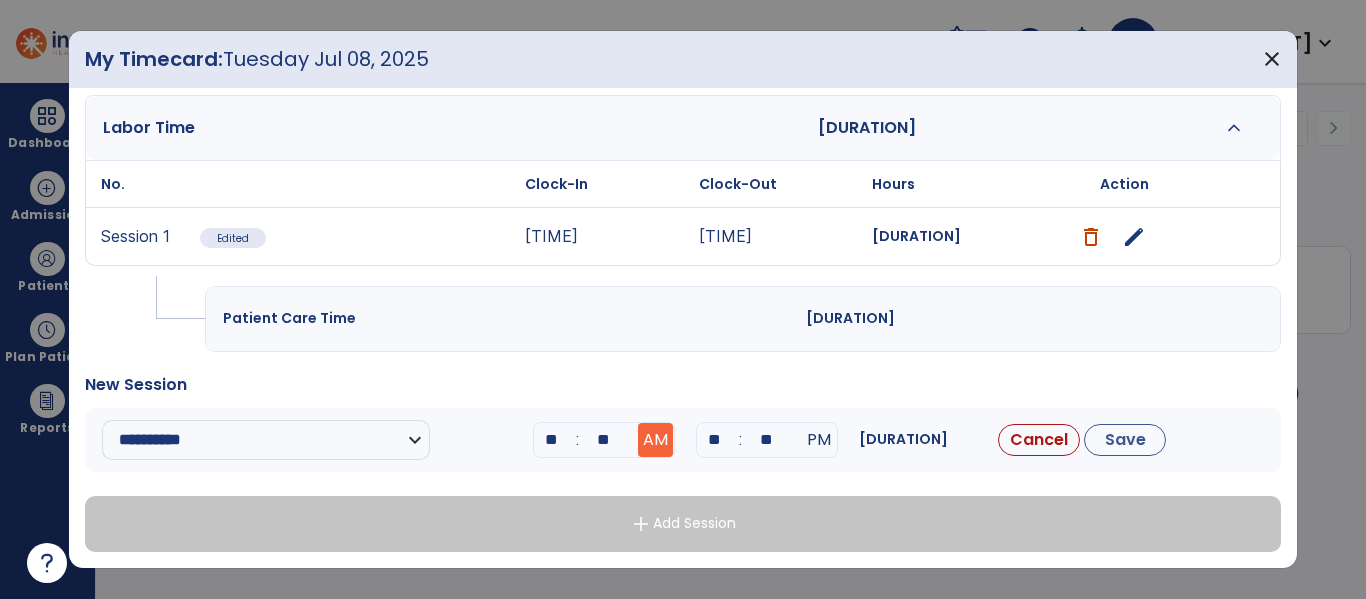type on "**" 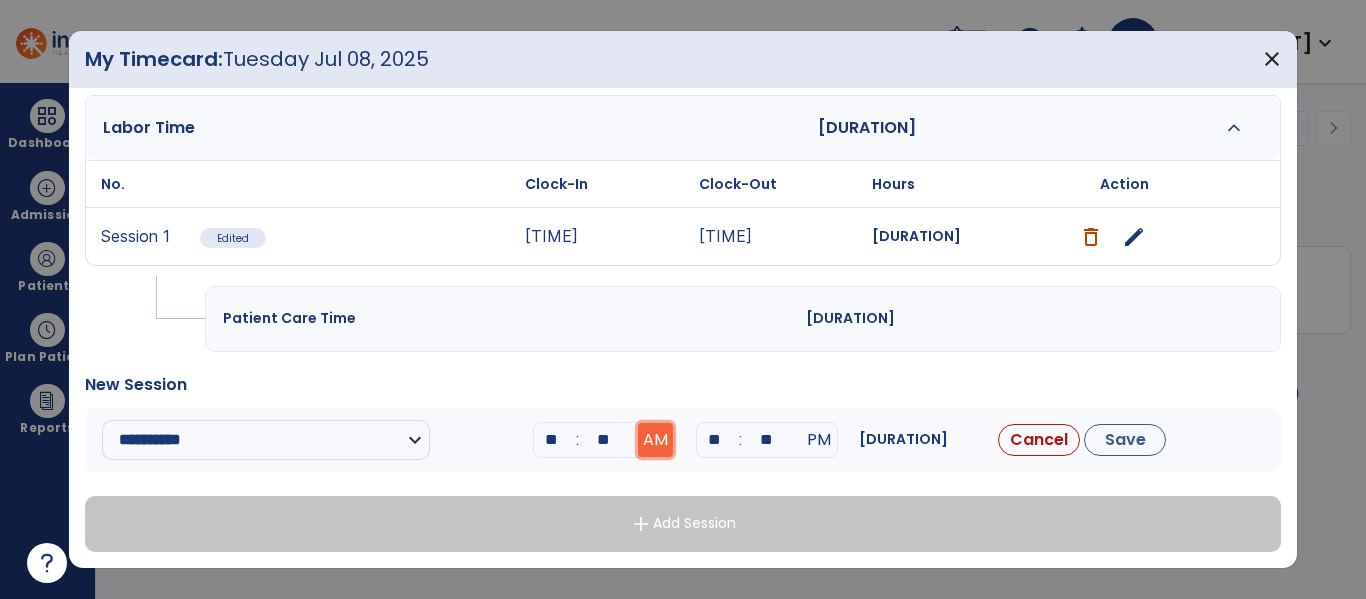 click on "AM" at bounding box center [655, 440] 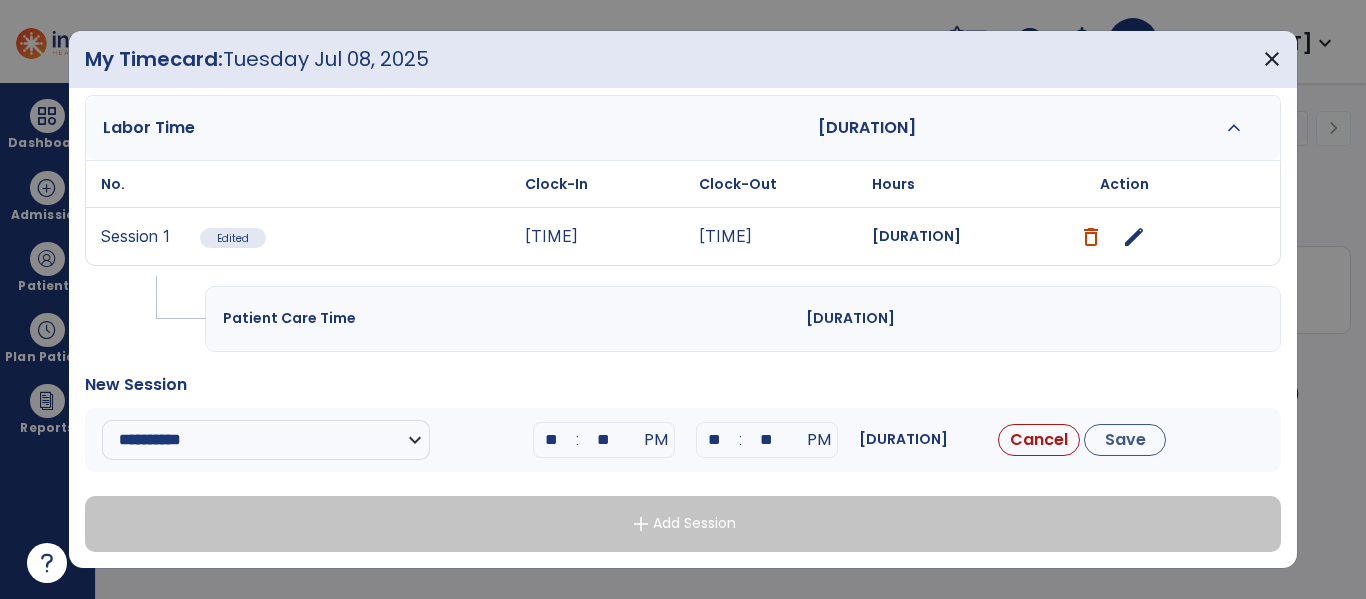 click on "**" at bounding box center [767, 440] 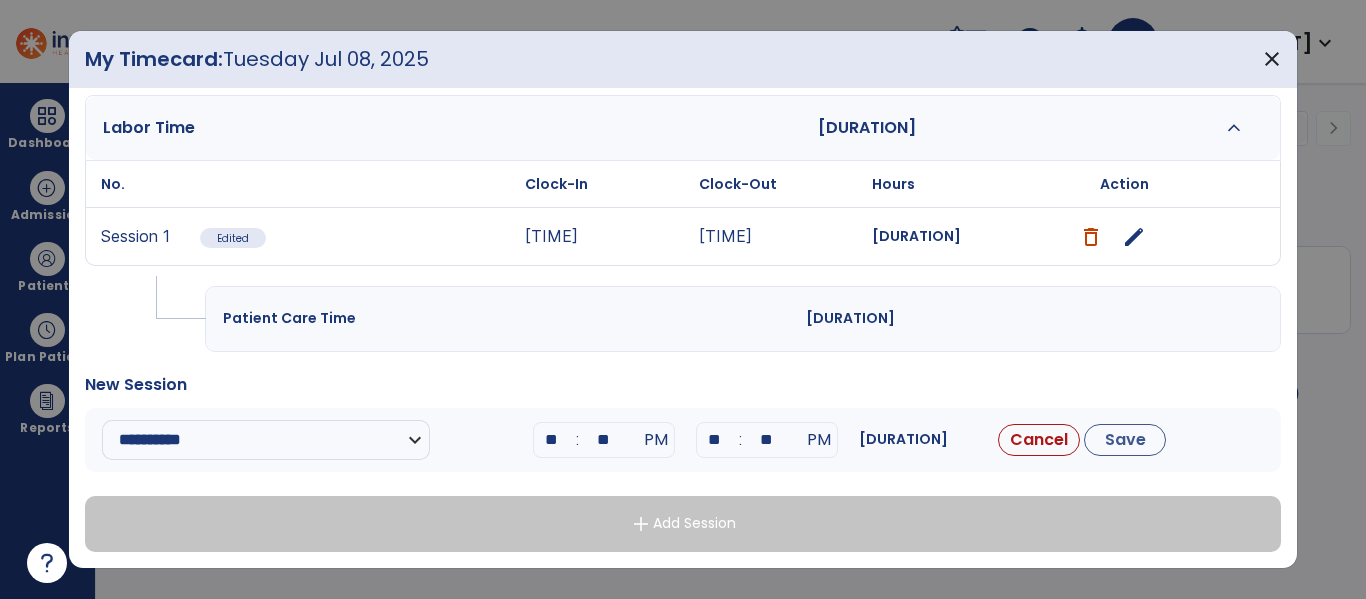 type on "**" 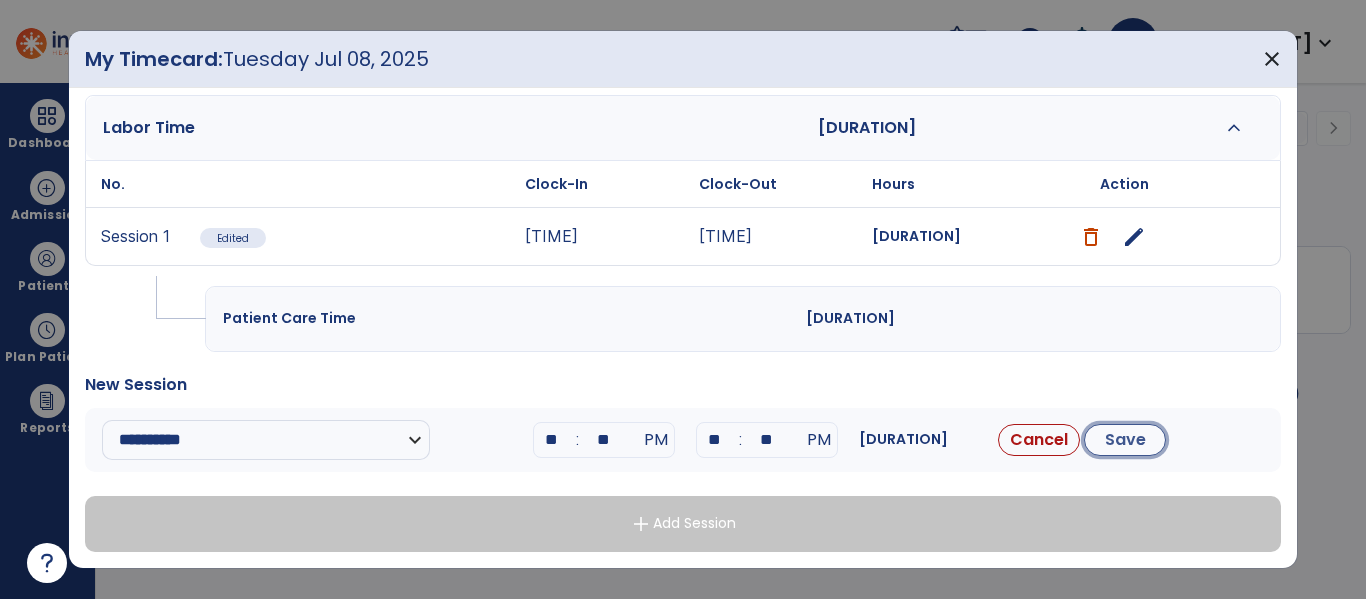 click on "Save" at bounding box center [1125, 440] 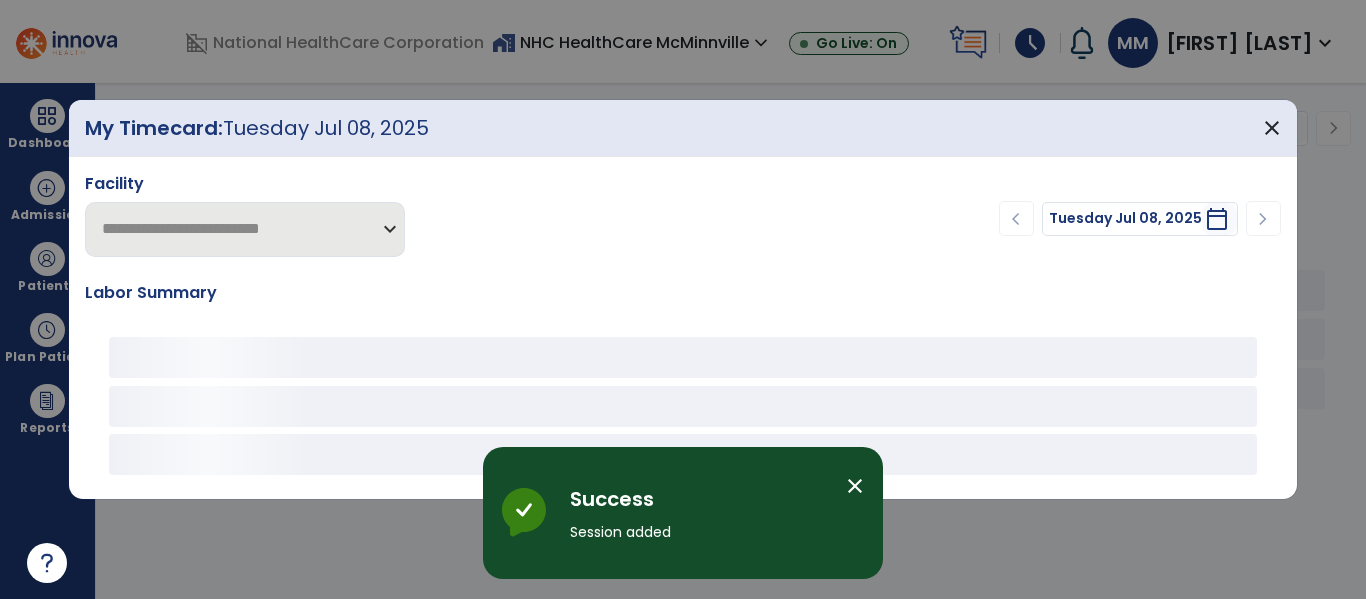 scroll, scrollTop: 0, scrollLeft: 0, axis: both 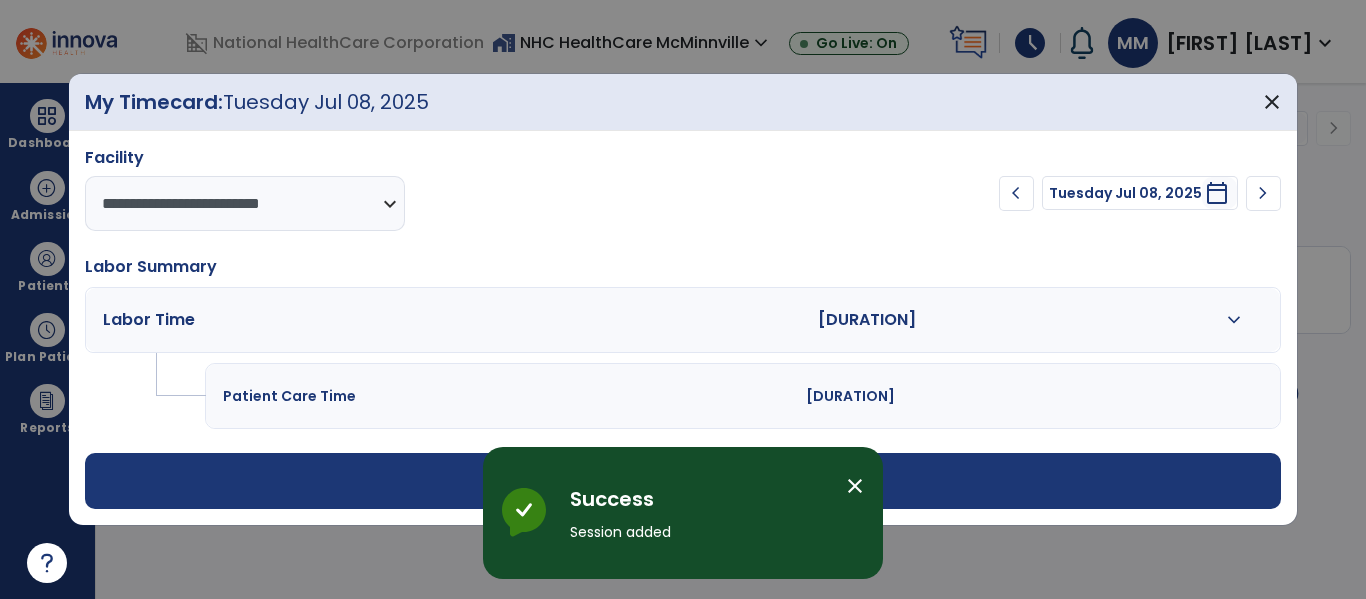 click on "add  Add Session" at bounding box center (682, 481) 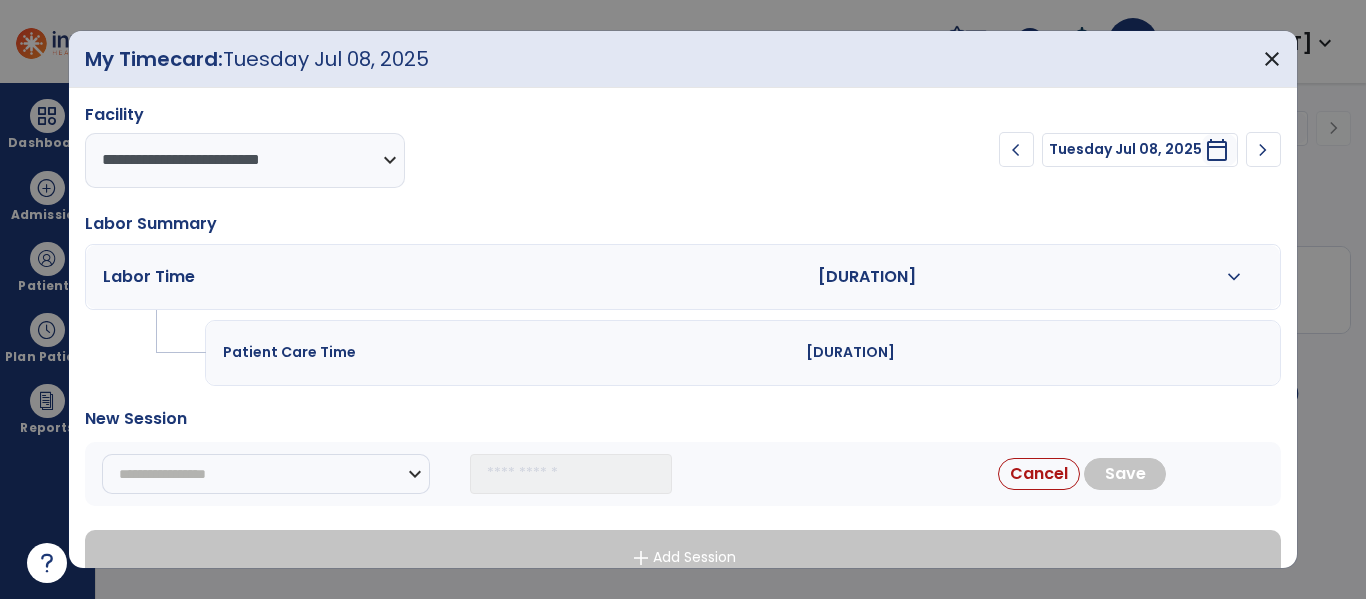 click on "Cancel   Save" at bounding box center (1094, 474) 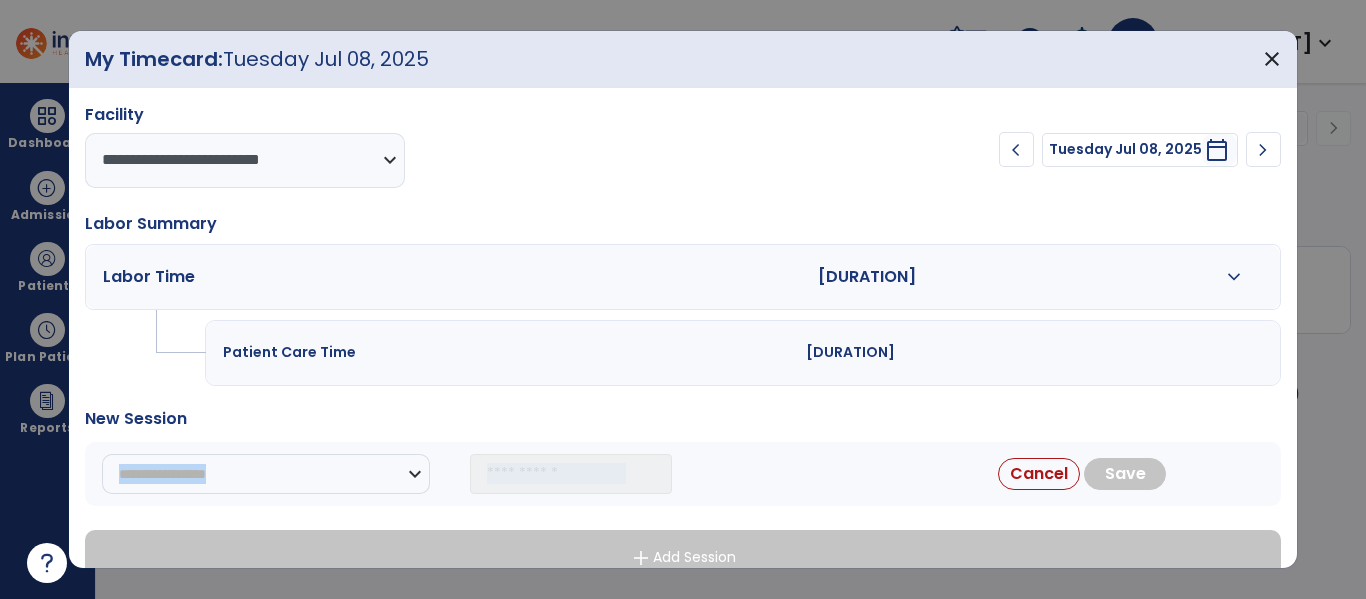 click on "Cancel   Save" at bounding box center [1094, 474] 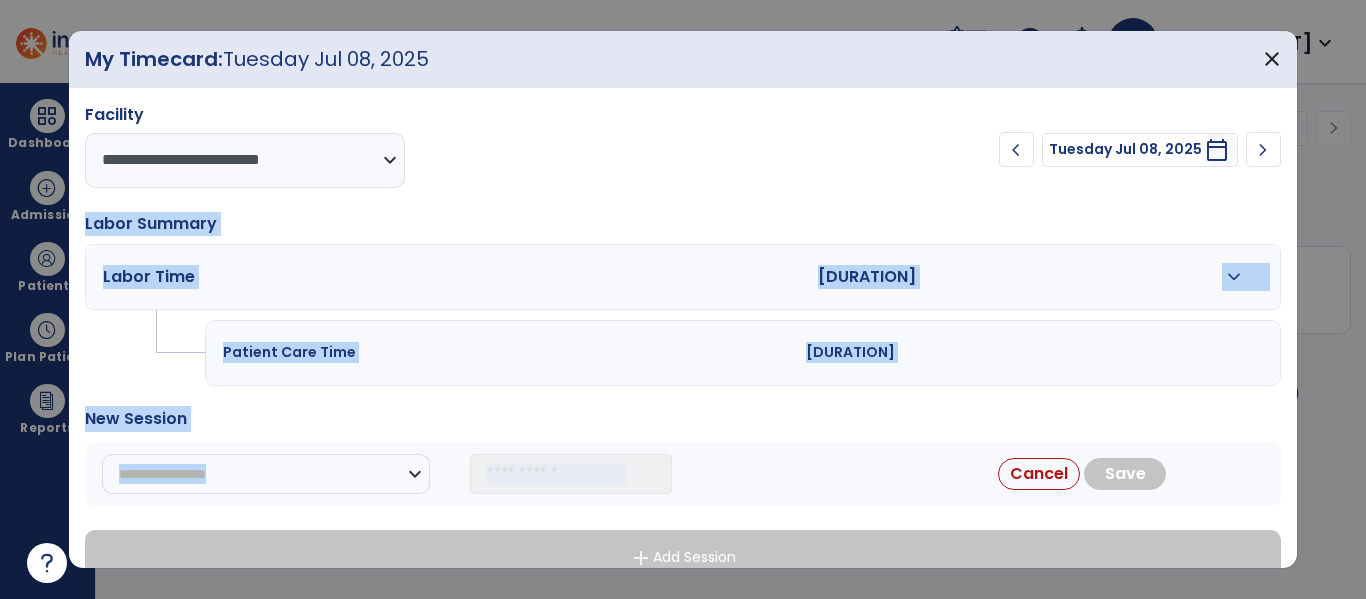 drag, startPoint x: 1118, startPoint y: 477, endPoint x: 1257, endPoint y: 218, distance: 293.94217 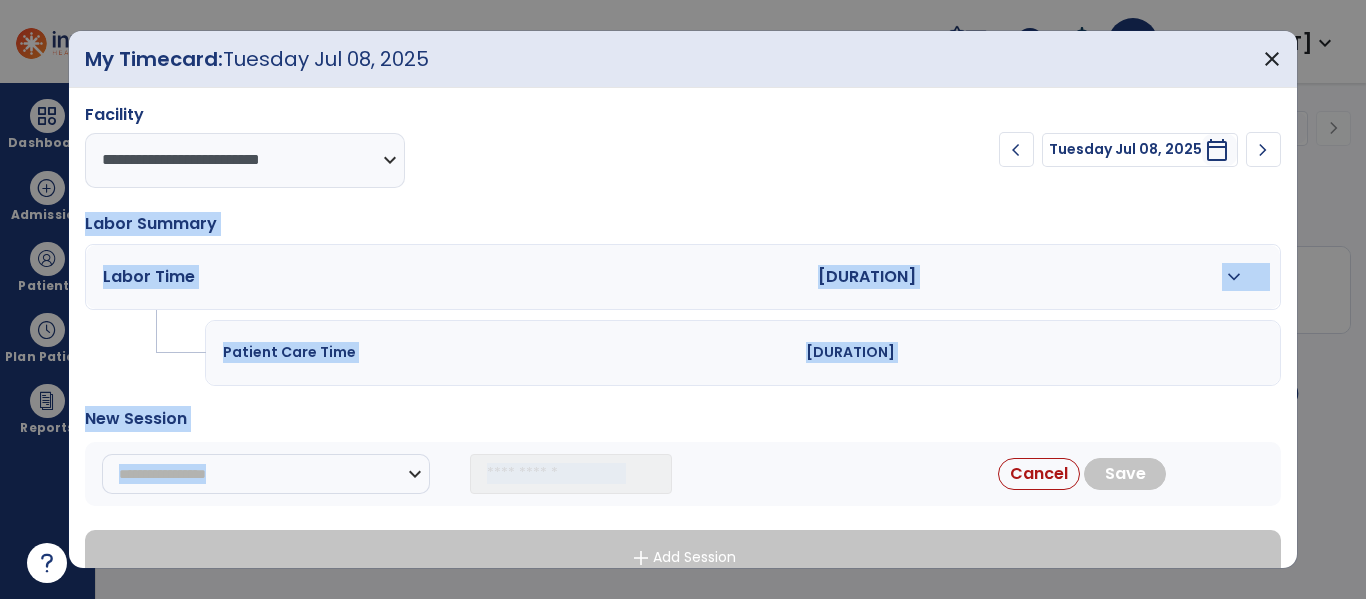 click on "**********" at bounding box center [682, 345] 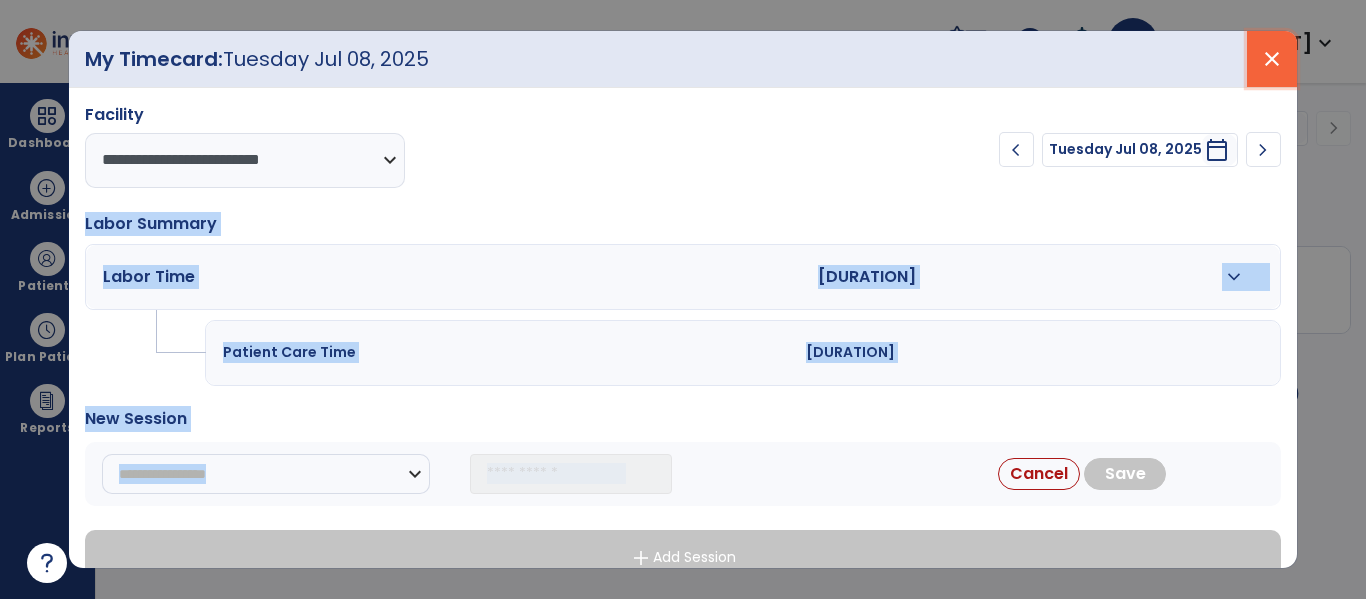 click on "close" at bounding box center [1272, 59] 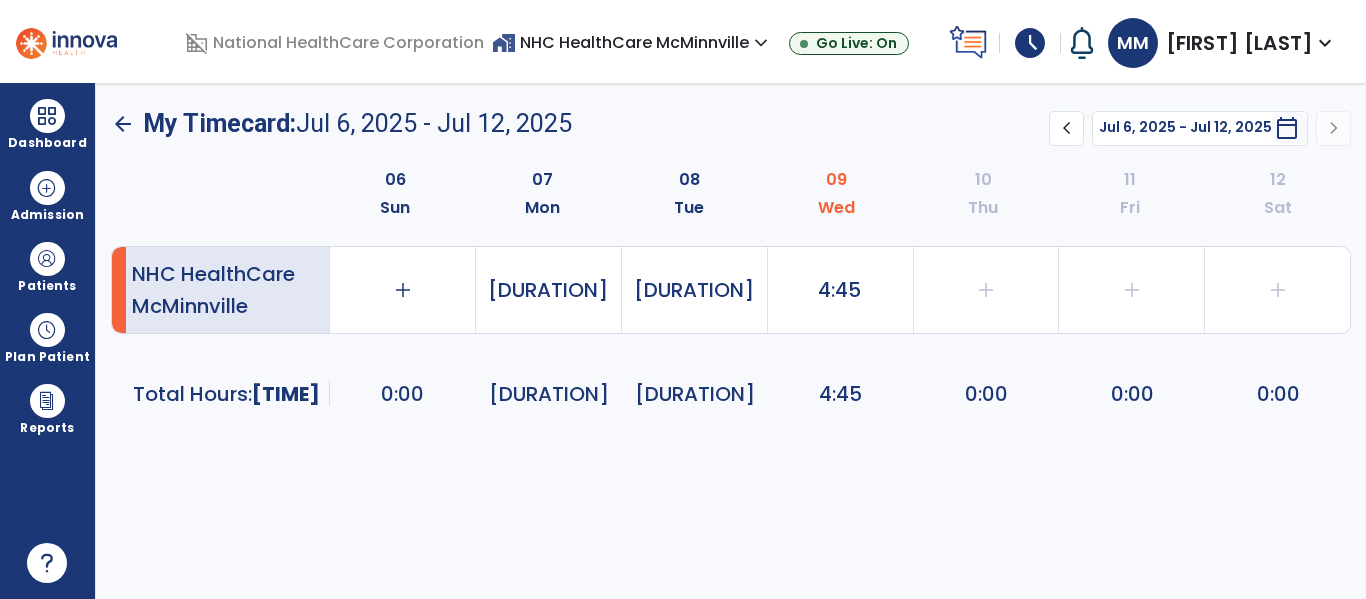 click on "[FIRST] [LAST]" at bounding box center [1239, 43] 